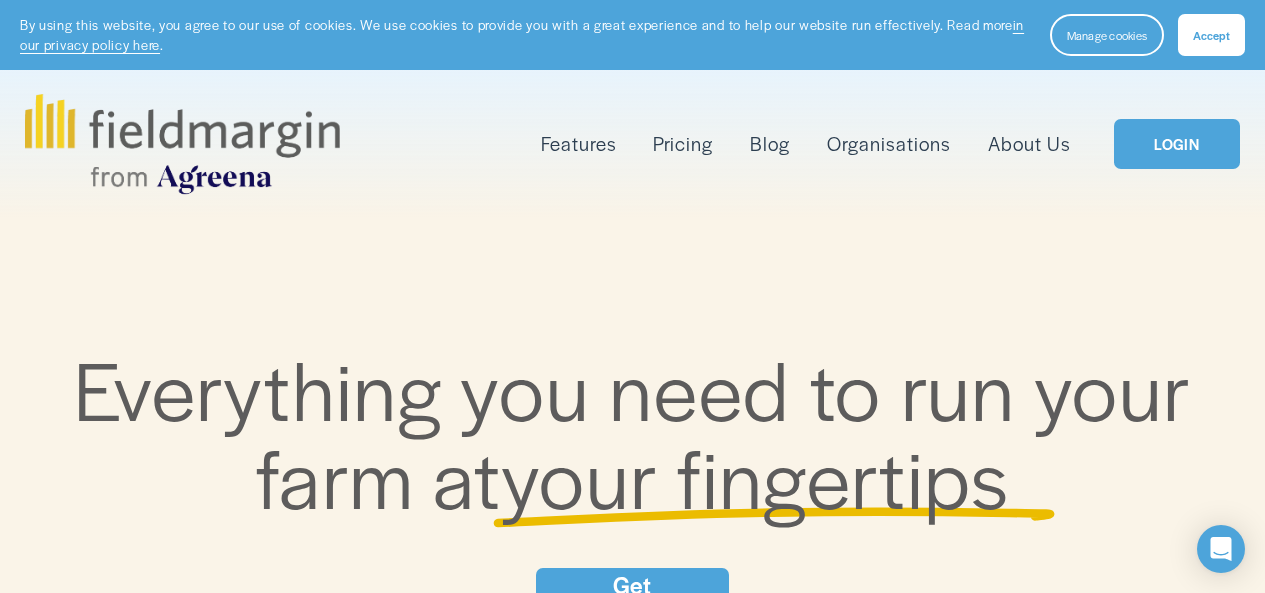 scroll, scrollTop: 324, scrollLeft: 0, axis: vertical 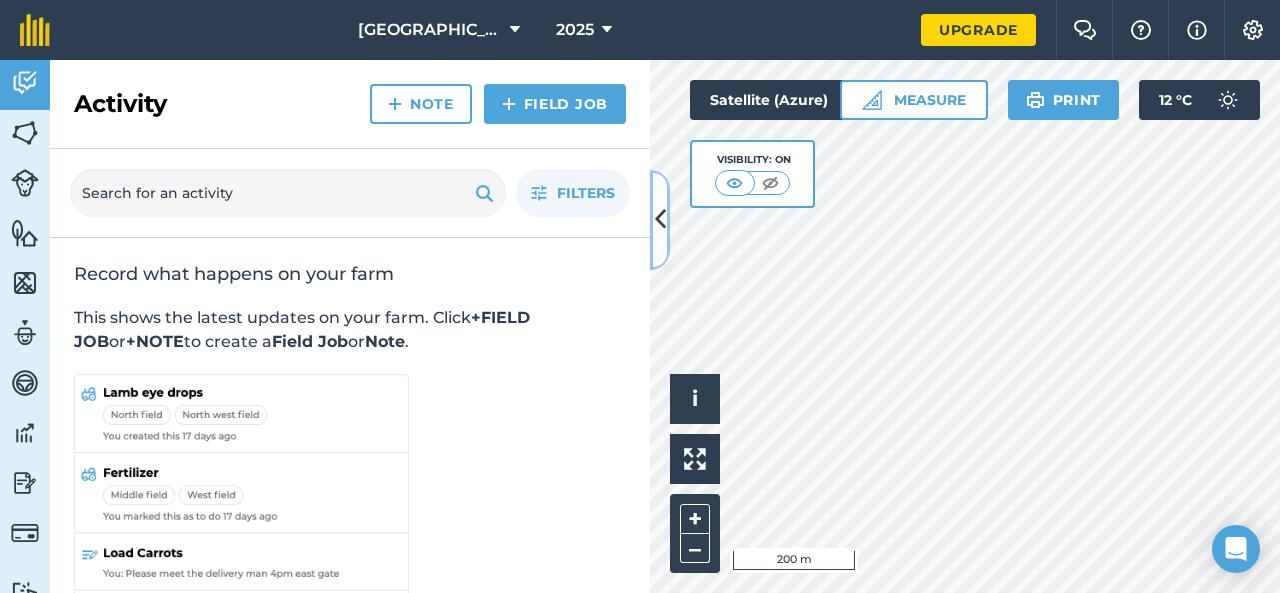 click at bounding box center [660, 220] 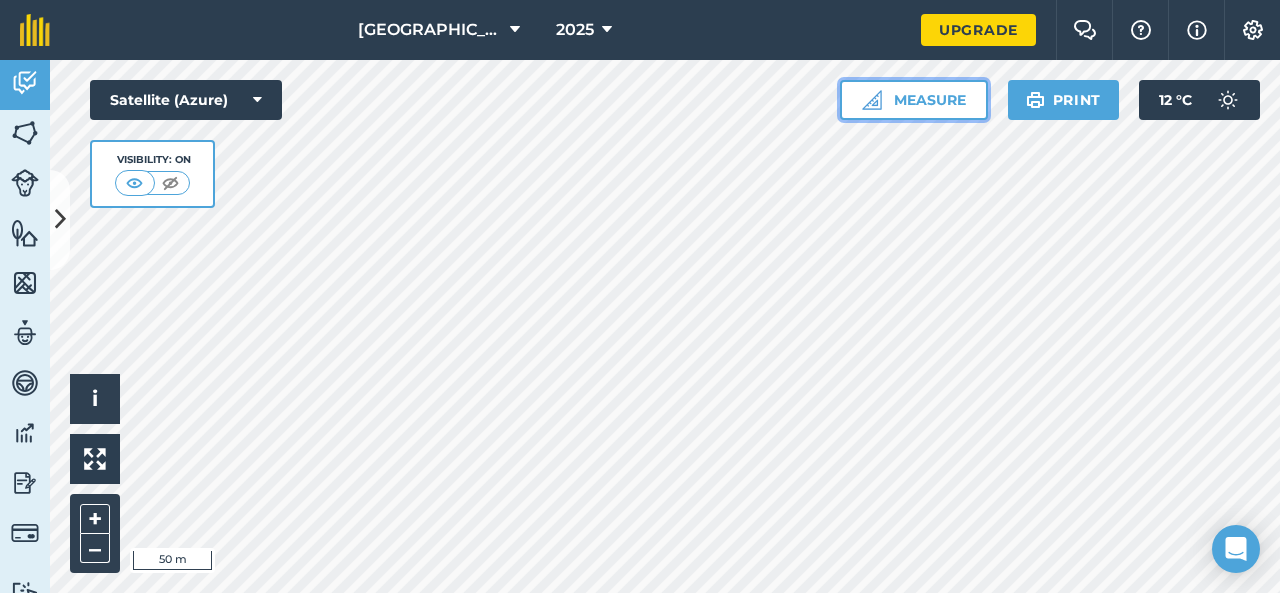 click on "Measure" at bounding box center [914, 100] 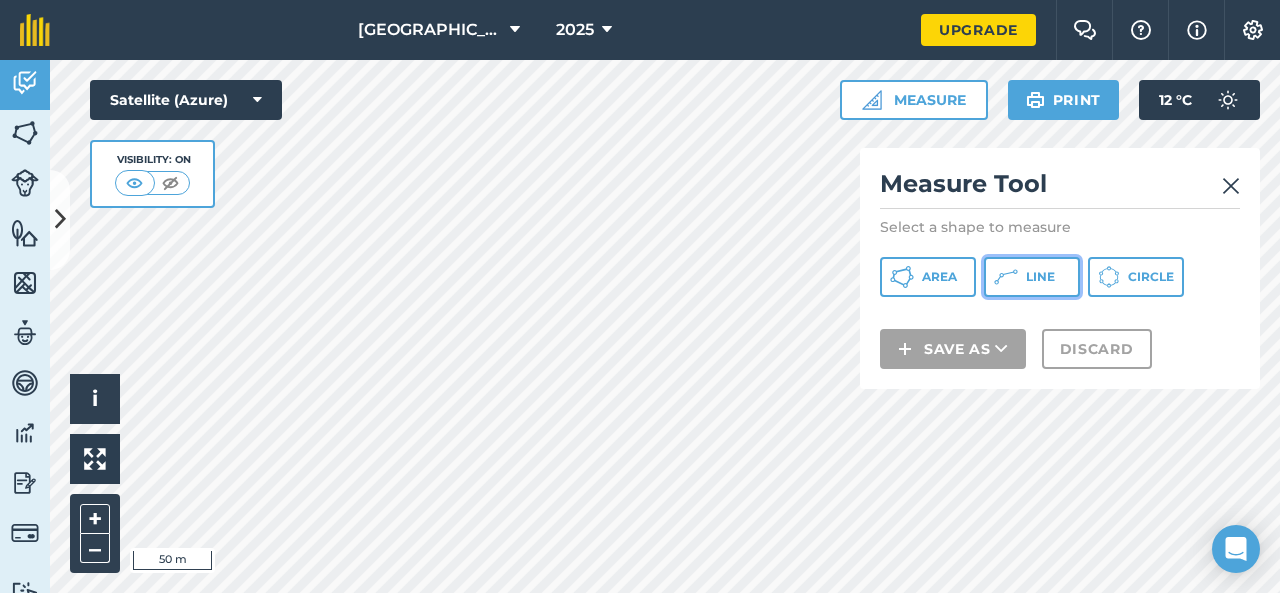 click 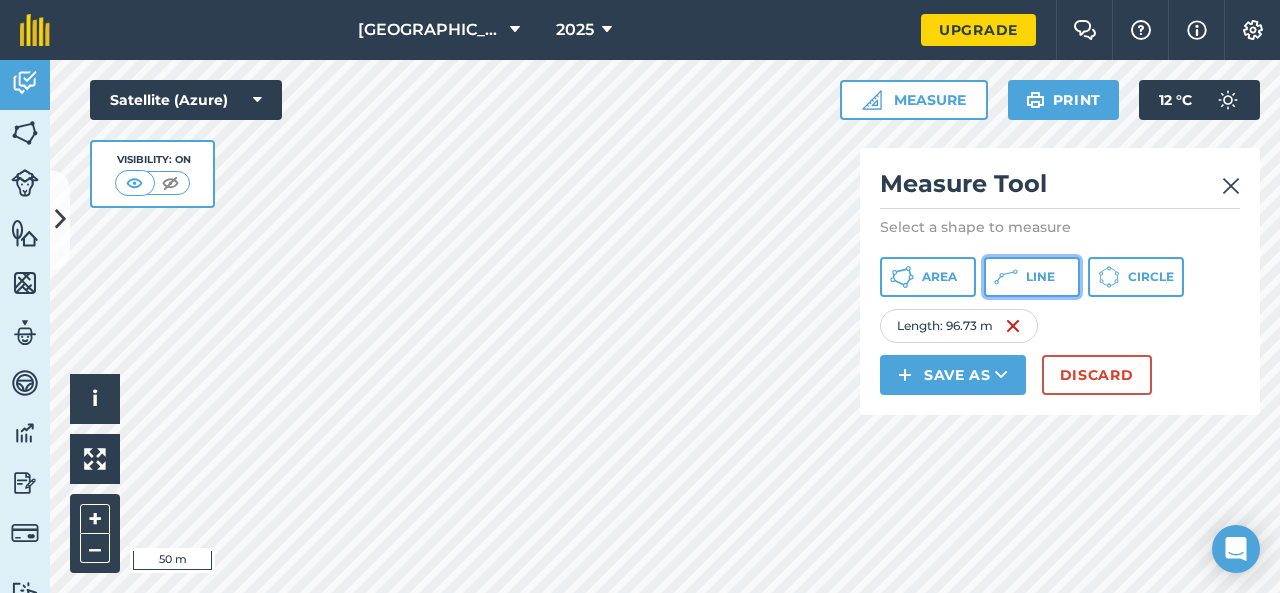 click on "Line" at bounding box center (1040, 277) 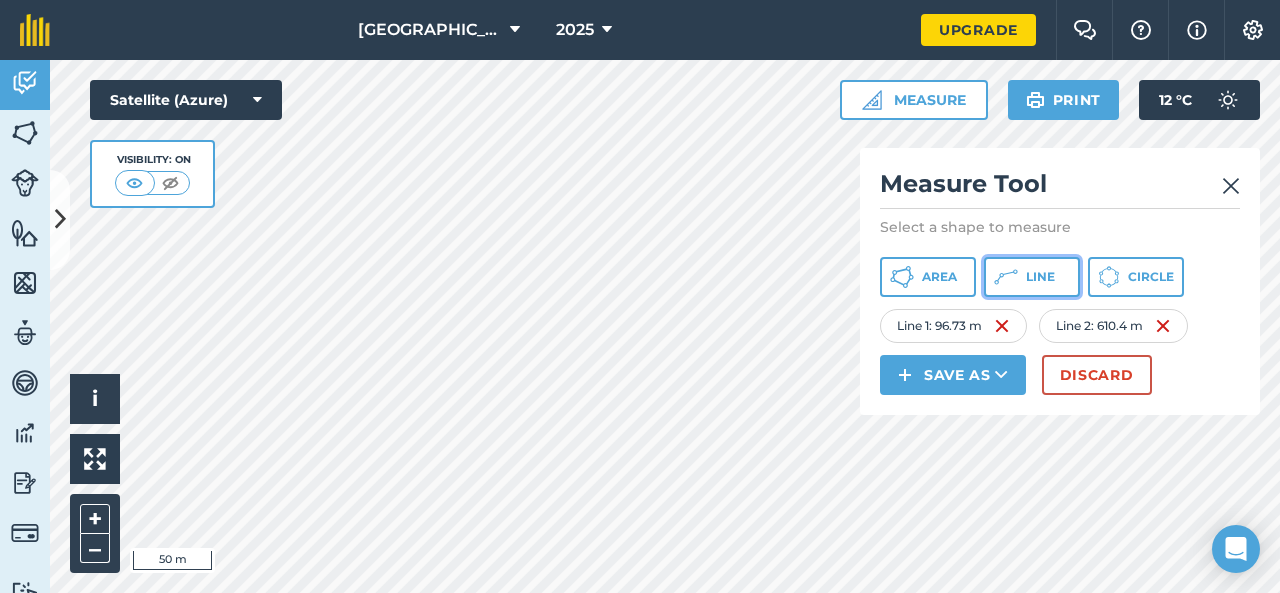 click on "Line" at bounding box center [1032, 277] 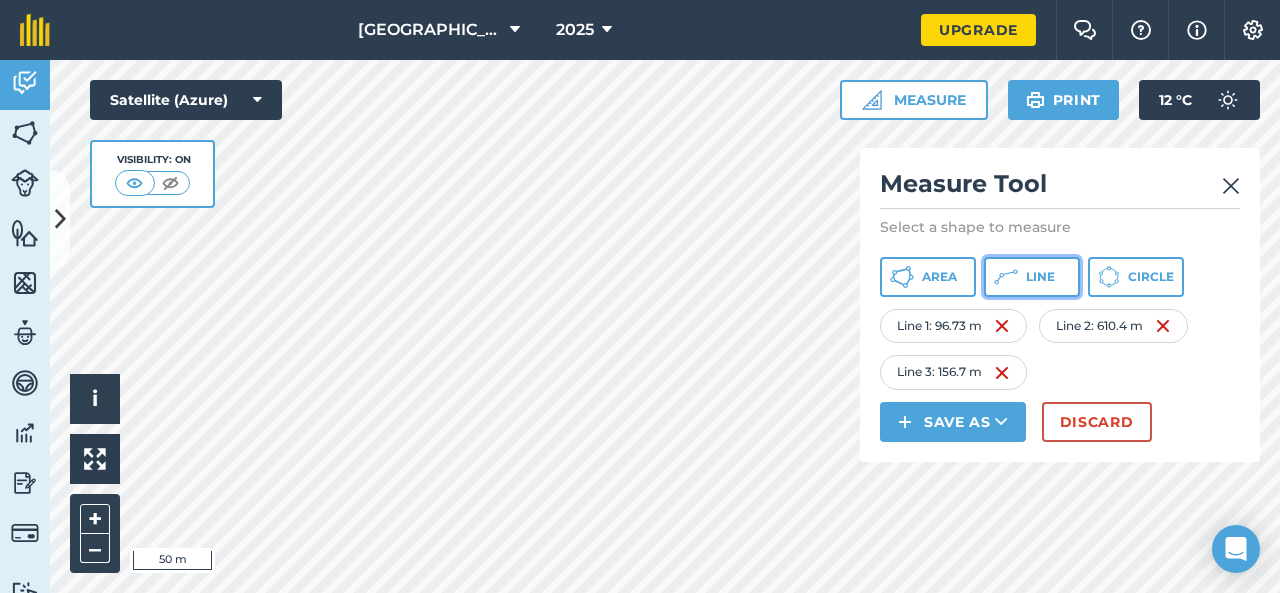 click on "Line" at bounding box center [1040, 277] 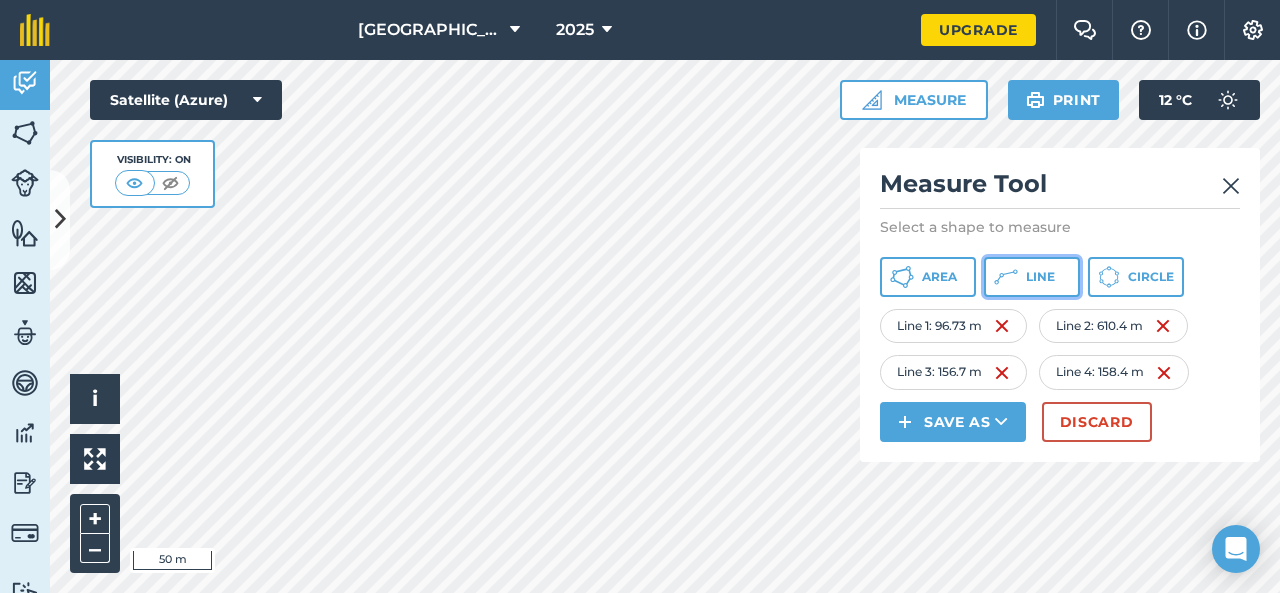 click on "Line" at bounding box center (1032, 277) 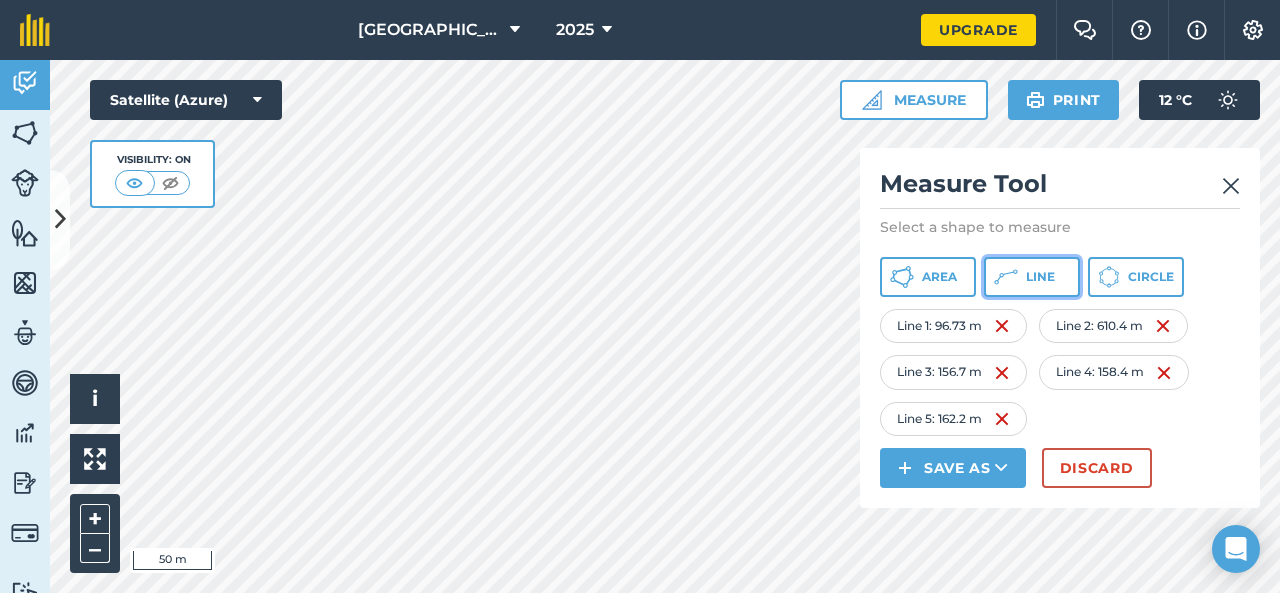 click 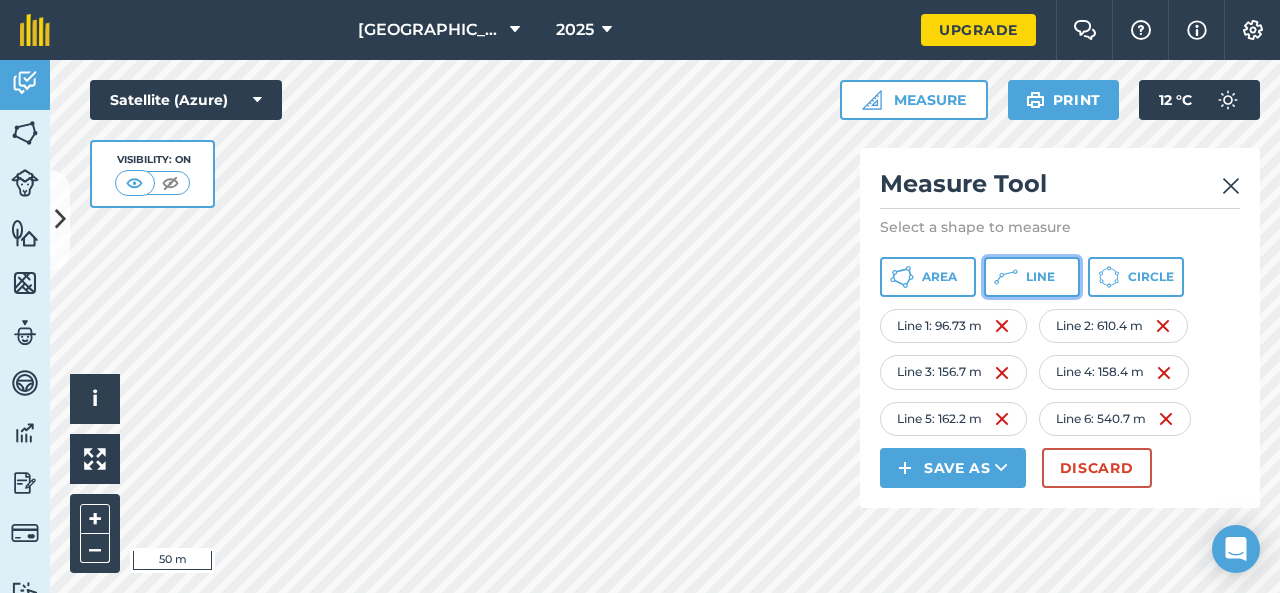 click on "Line" at bounding box center (1040, 277) 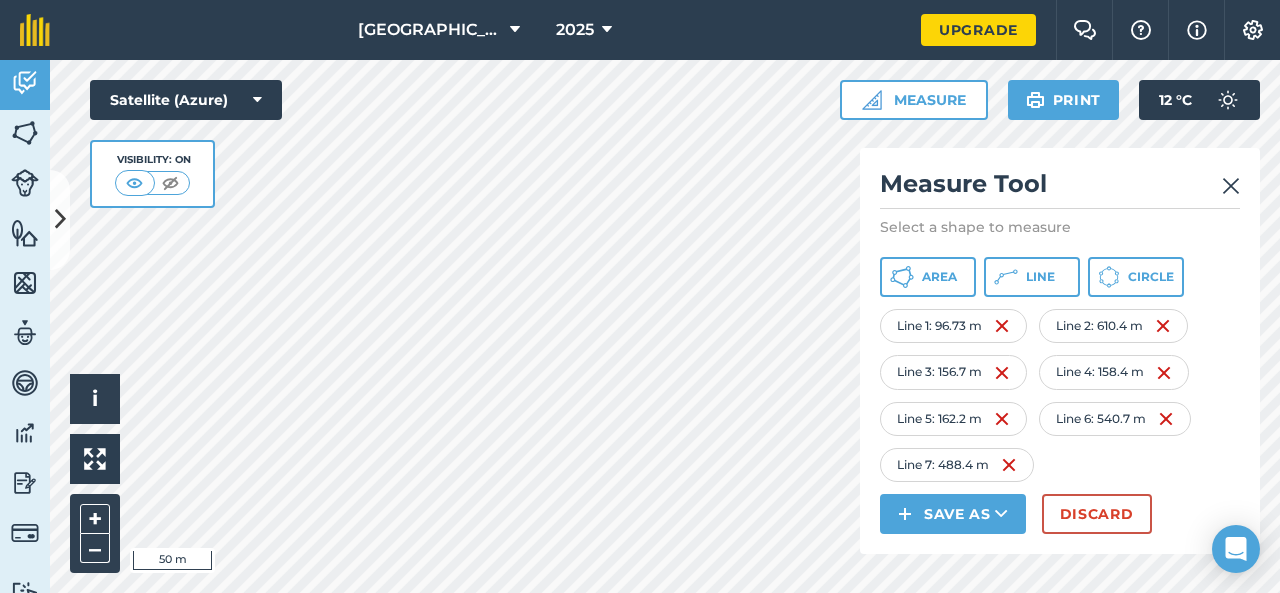 click on "Line 1 :   96.73   m" at bounding box center [953, 326] 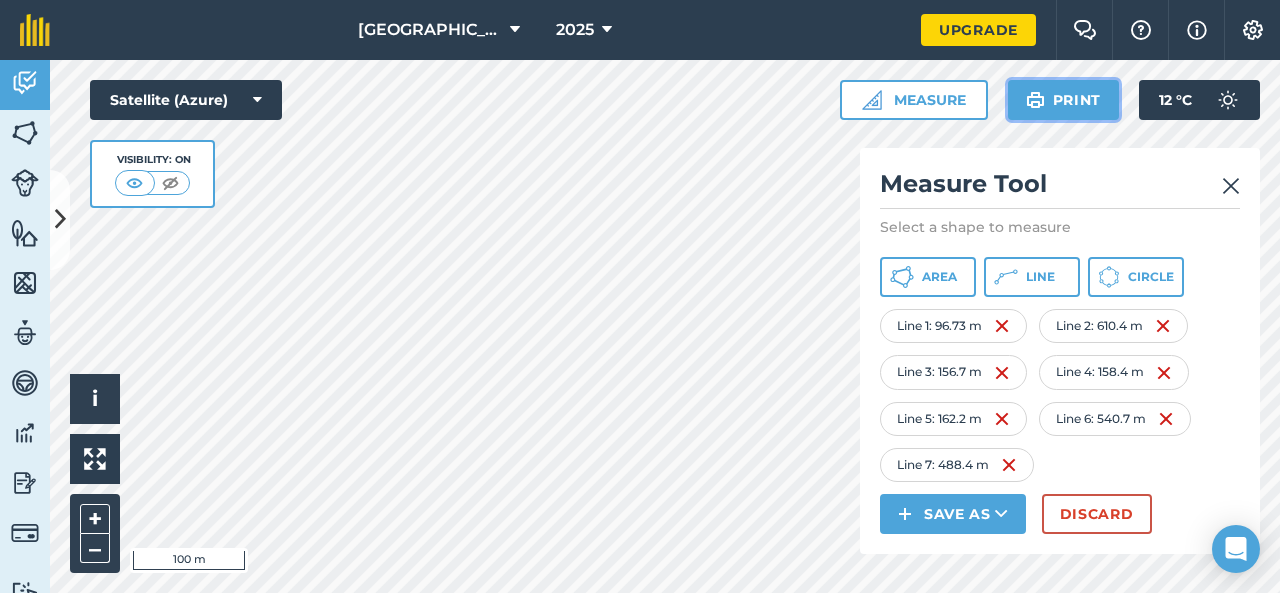click on "Print" at bounding box center [1064, 100] 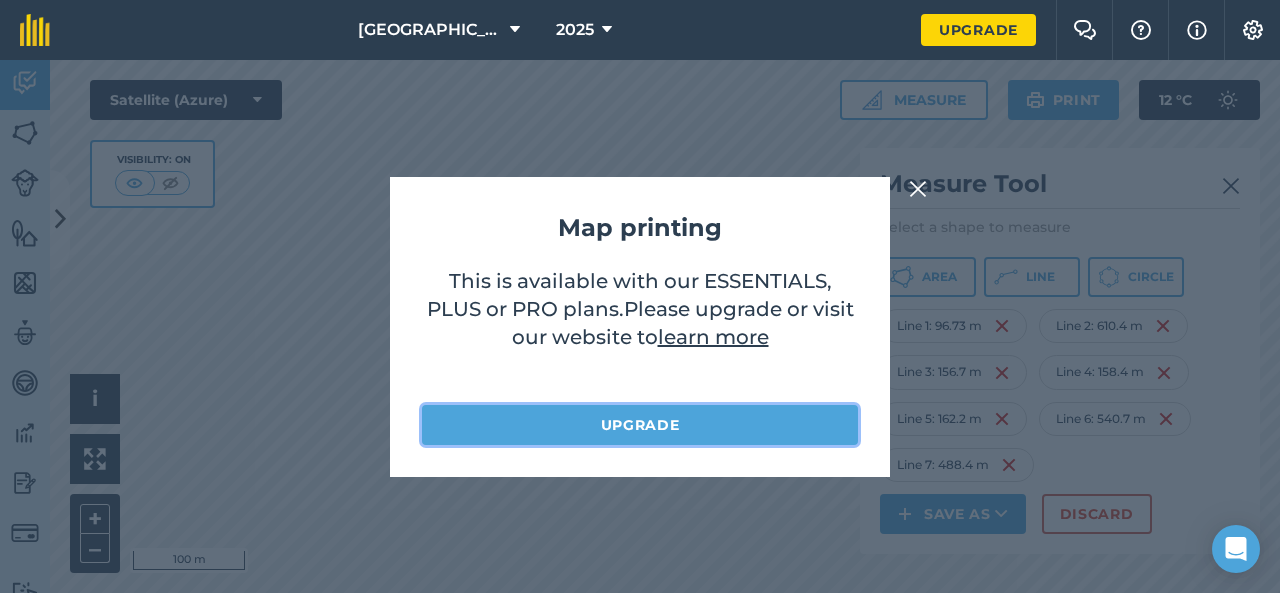 click on "Upgrade" at bounding box center (640, 425) 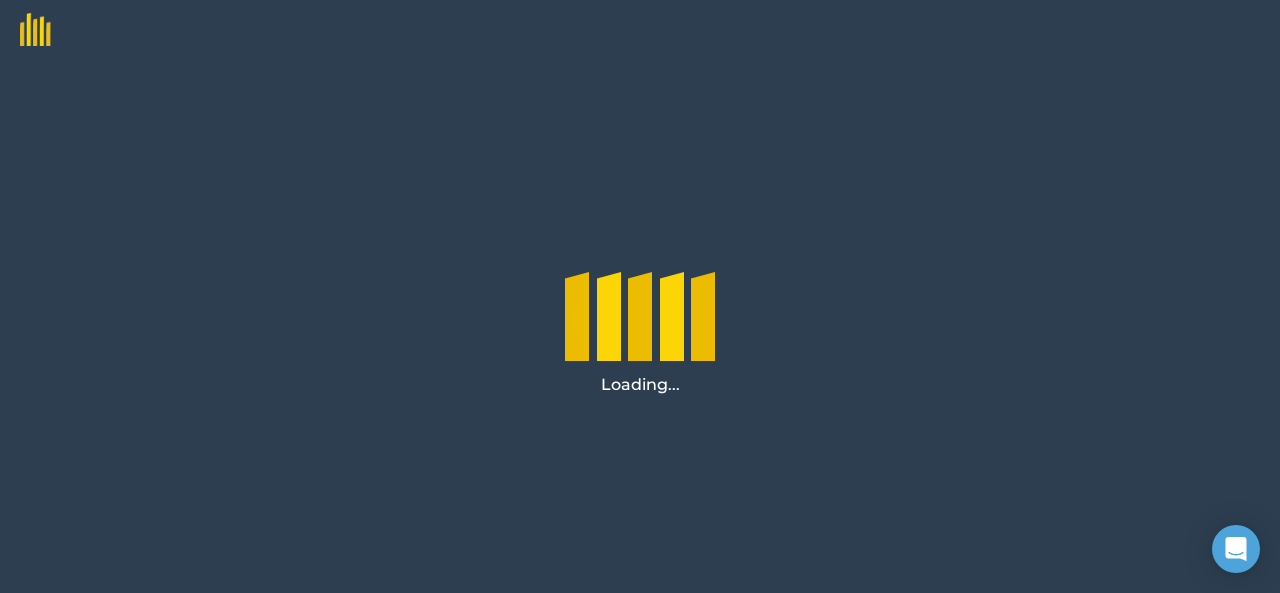 scroll, scrollTop: 0, scrollLeft: 0, axis: both 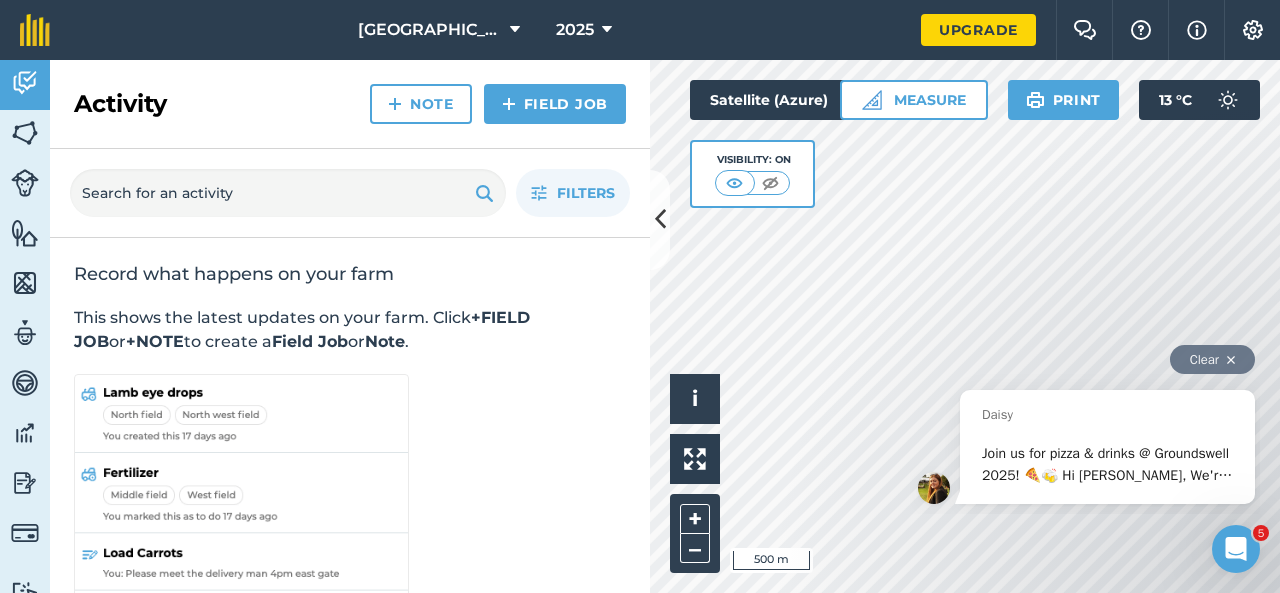 click at bounding box center [1231, 360] 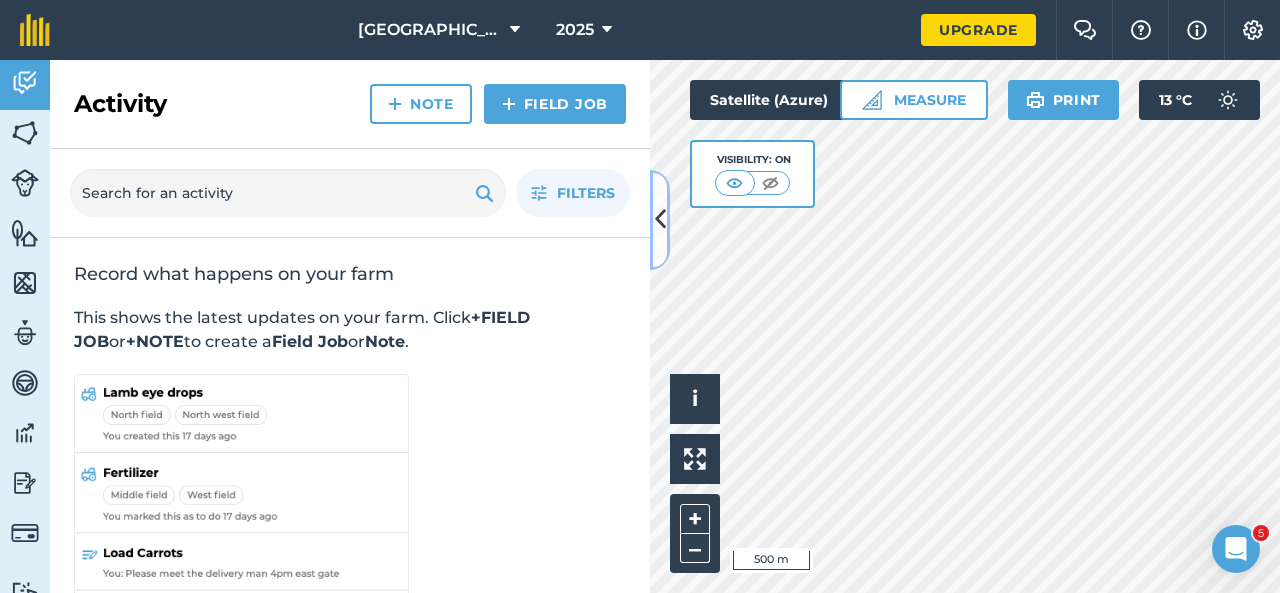 click at bounding box center (660, 219) 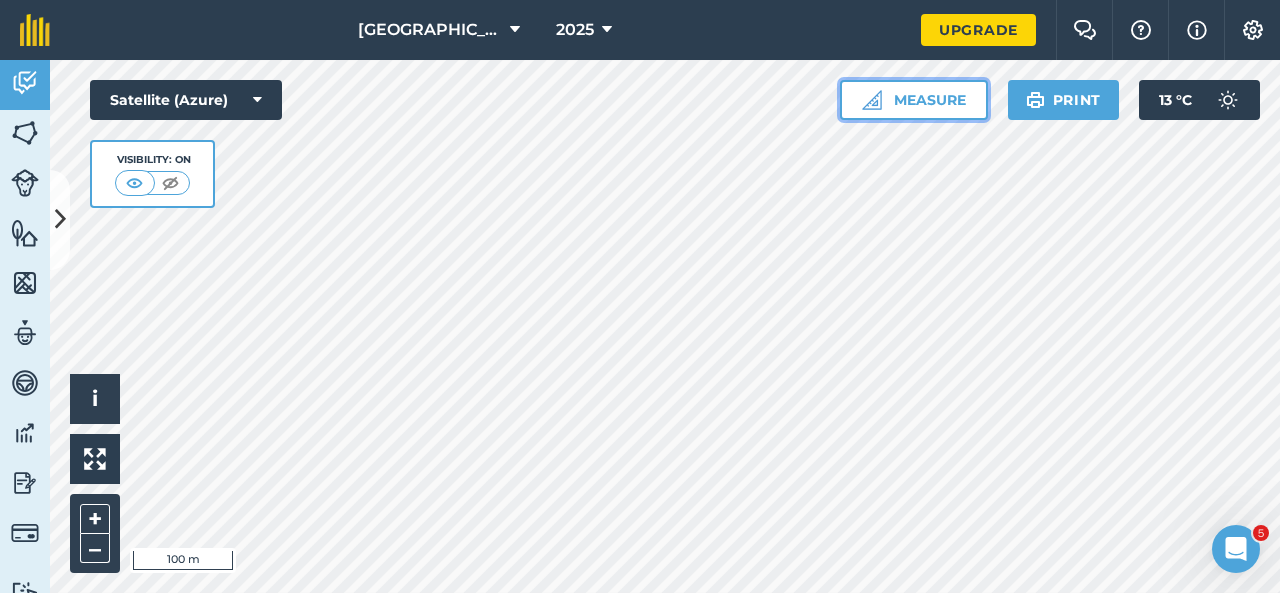click at bounding box center (872, 100) 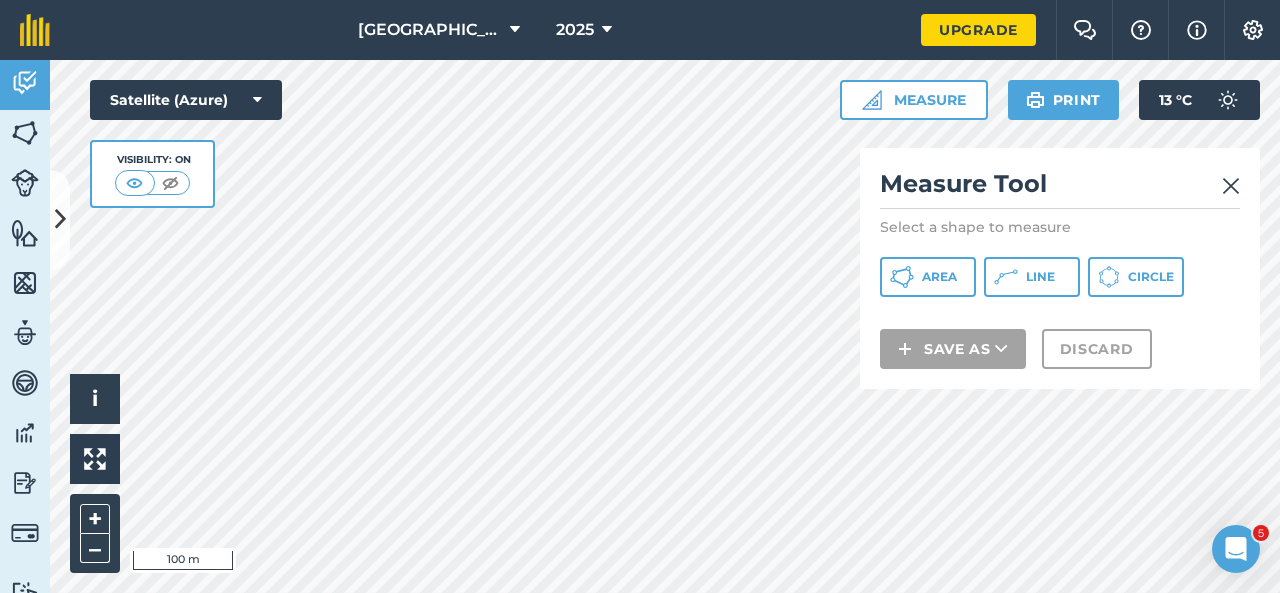 click at bounding box center (1231, 184) 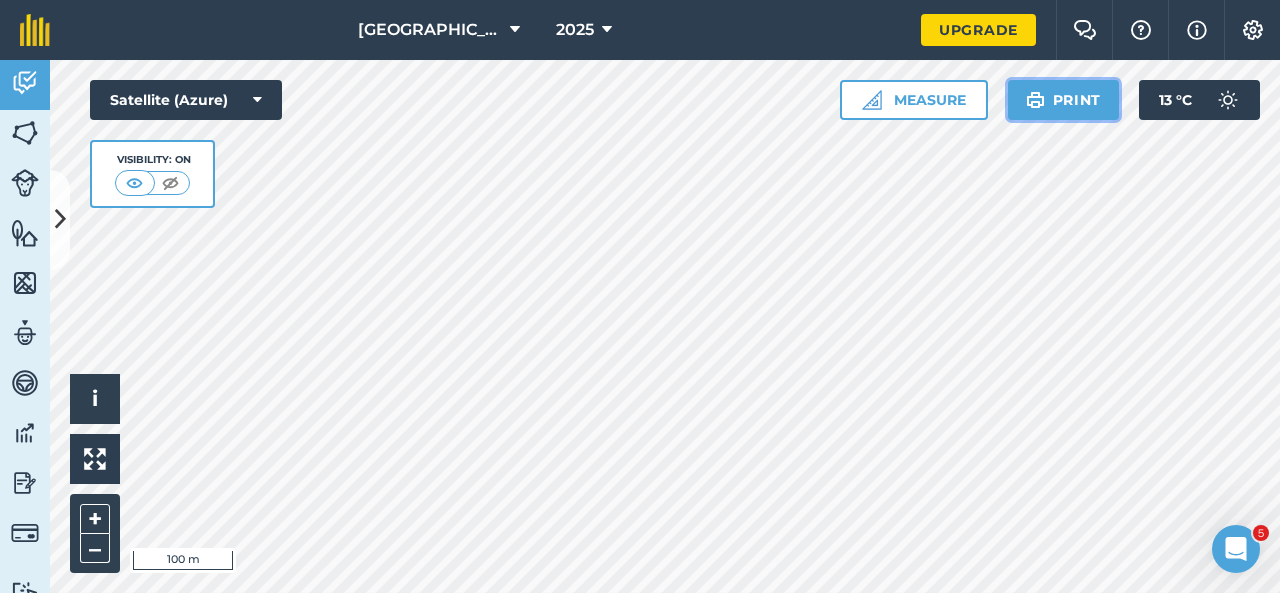 click on "Print" at bounding box center [1064, 100] 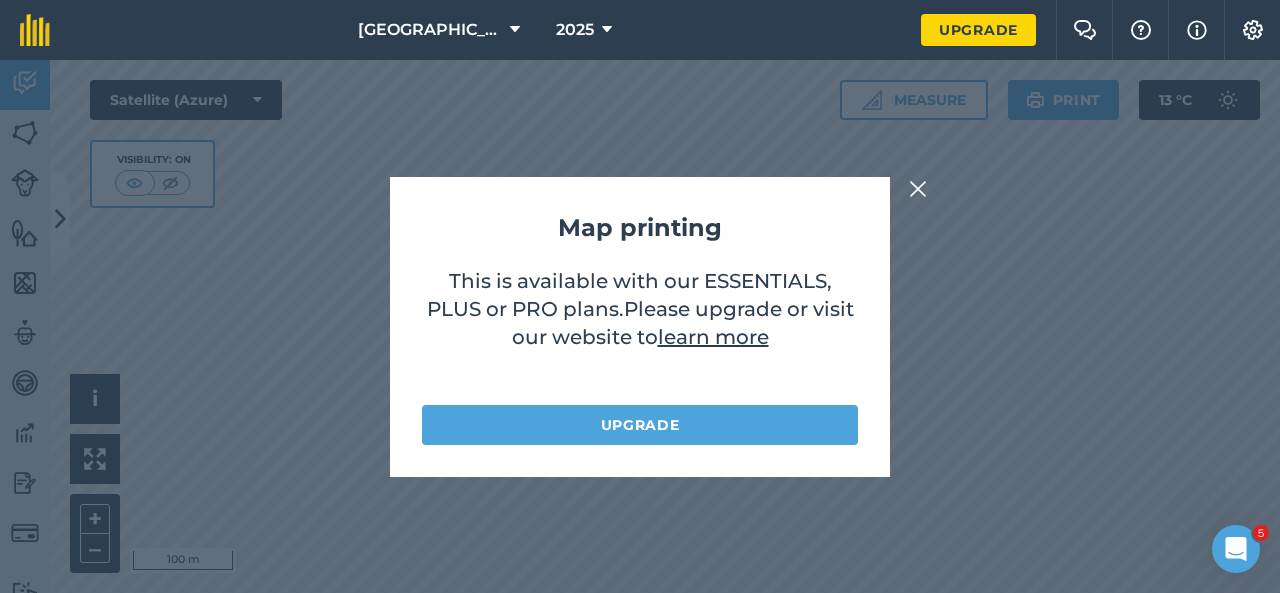 click at bounding box center [918, 189] 